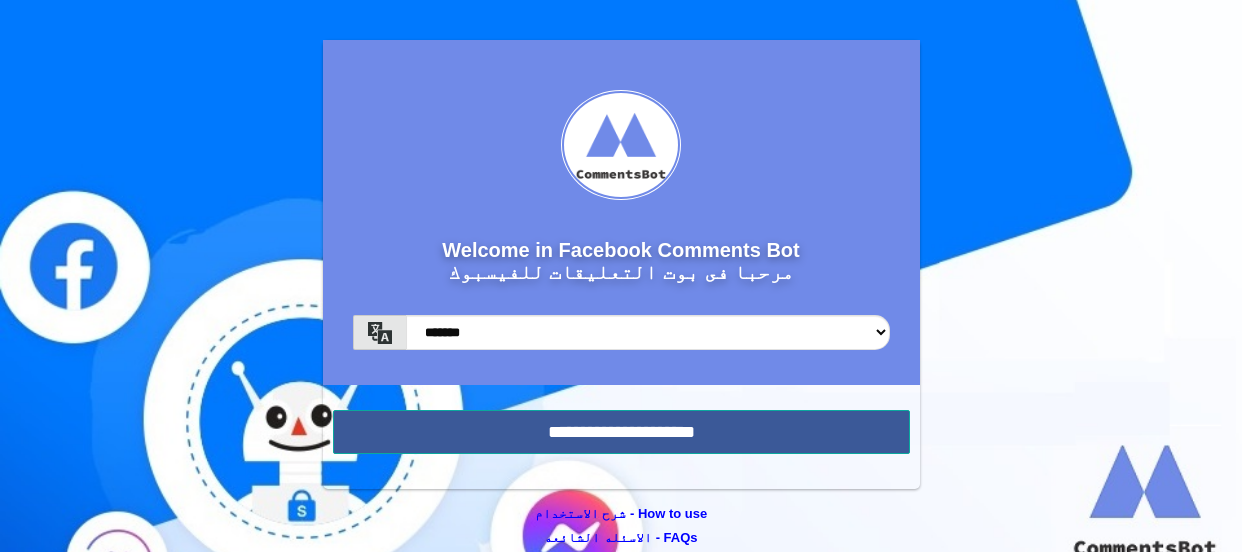 scroll, scrollTop: 0, scrollLeft: 0, axis: both 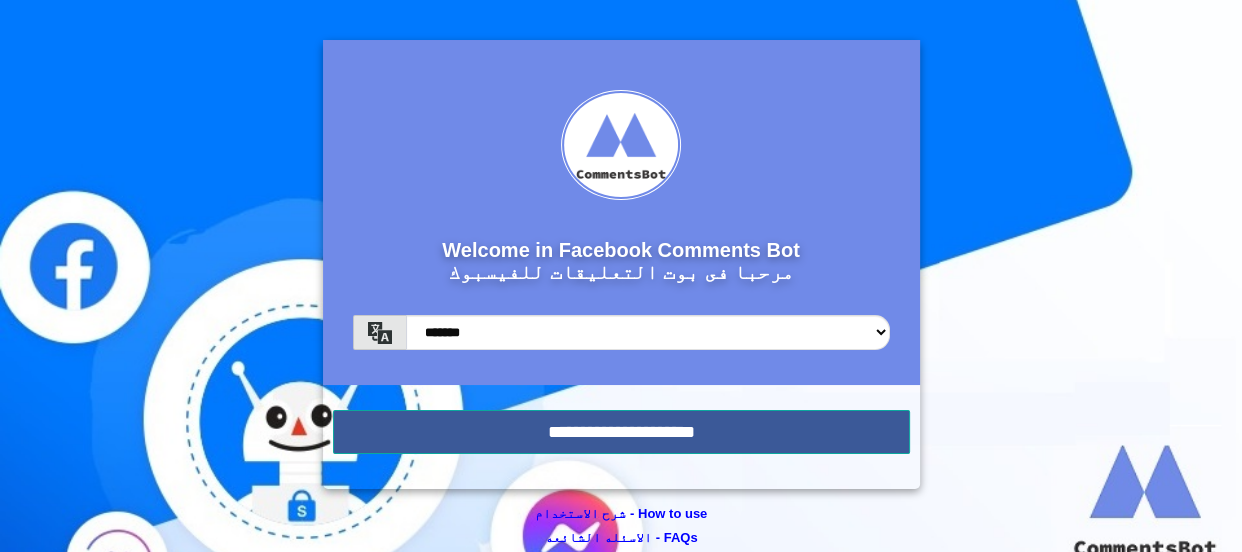 click on "*******
*******" at bounding box center [621, 340] 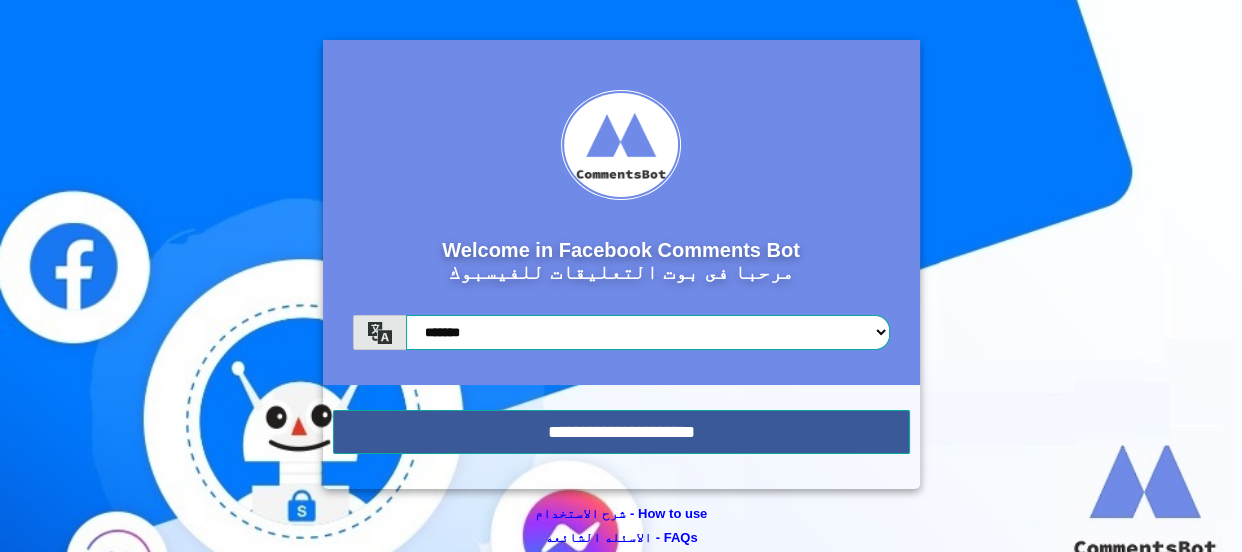click on "*******
*******" at bounding box center (648, 332) 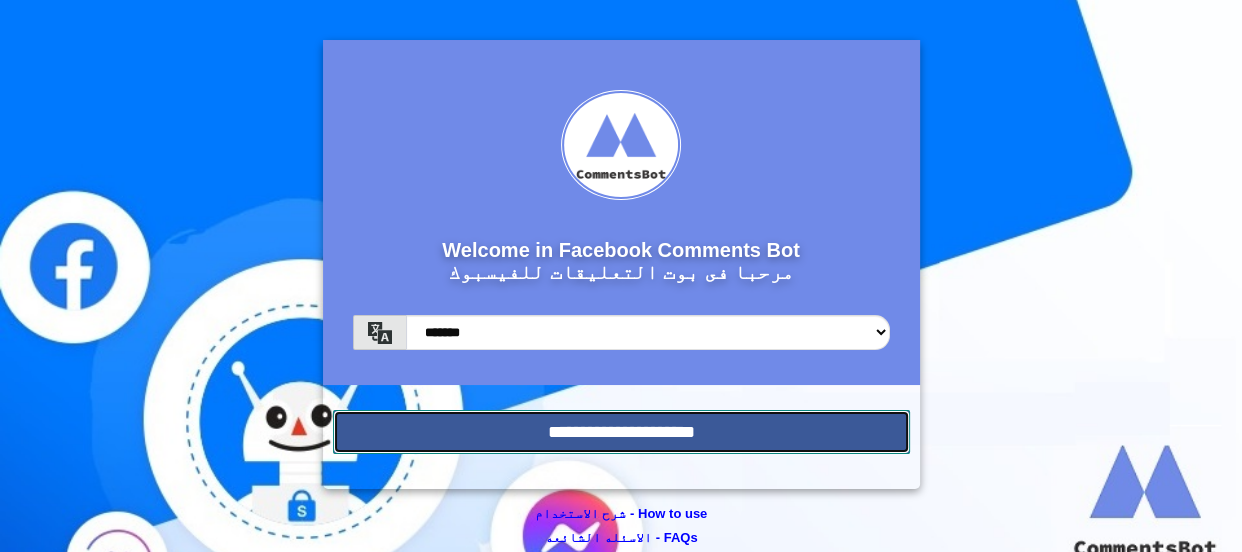 click on "**********" at bounding box center [621, 432] 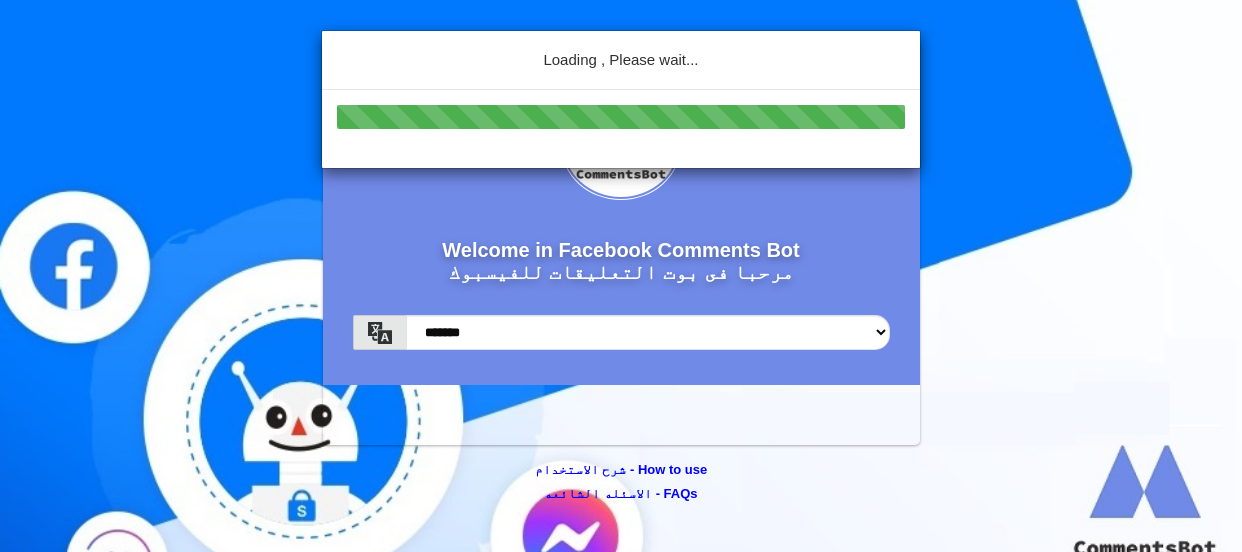 scroll, scrollTop: 0, scrollLeft: 0, axis: both 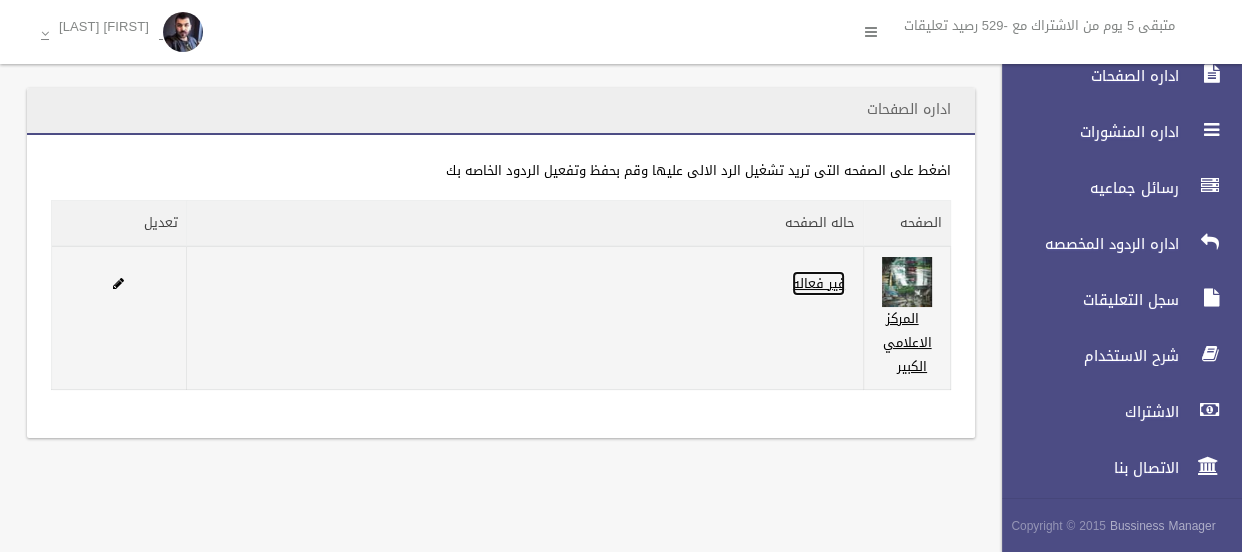 click on "غير فعاله" at bounding box center (818, 283) 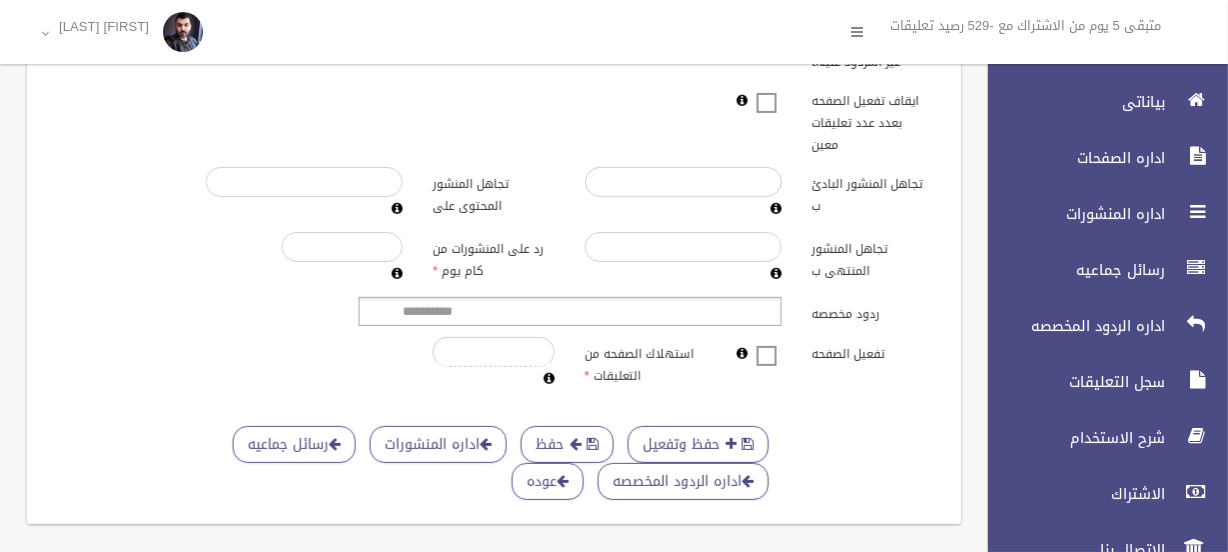scroll, scrollTop: 760, scrollLeft: 0, axis: vertical 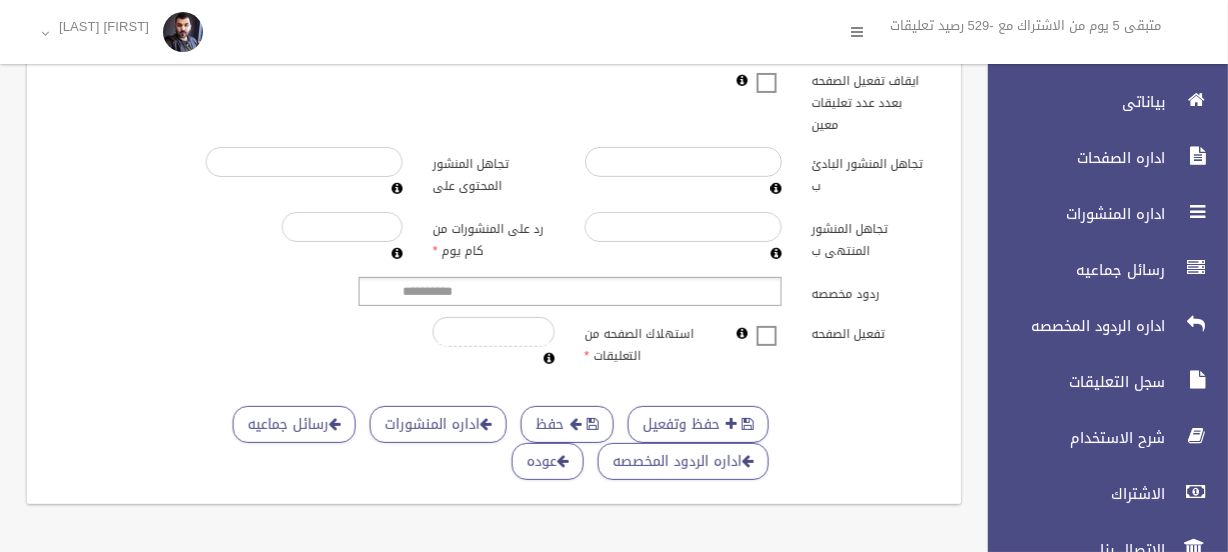 click at bounding box center [767, 323] 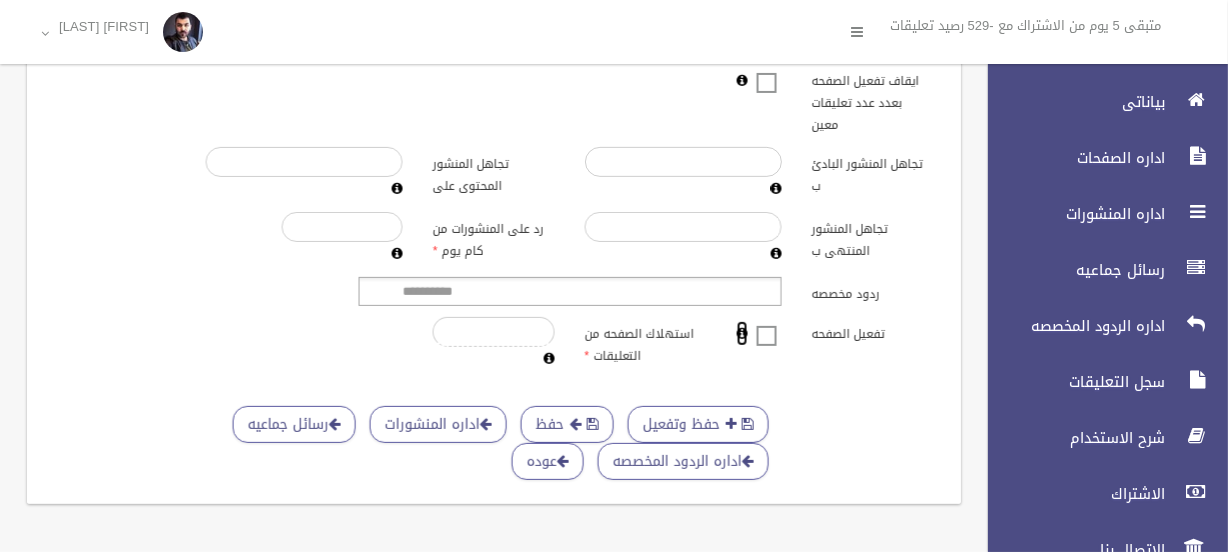 click on "**********" at bounding box center (494, -109) 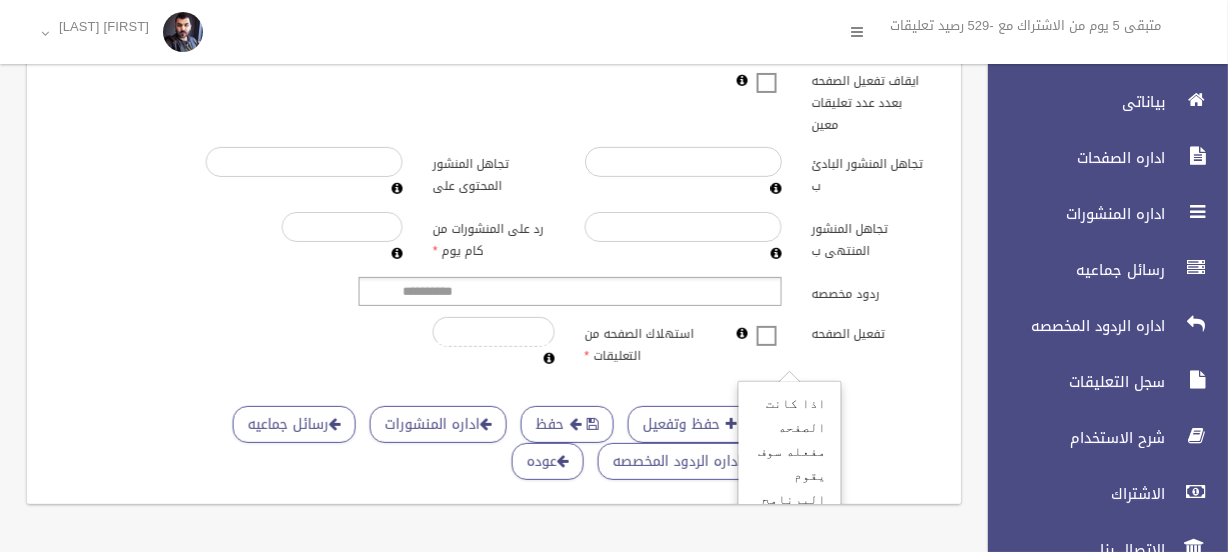 click on "استهلاك الصفحه من التعليقات" at bounding box center [646, 342] 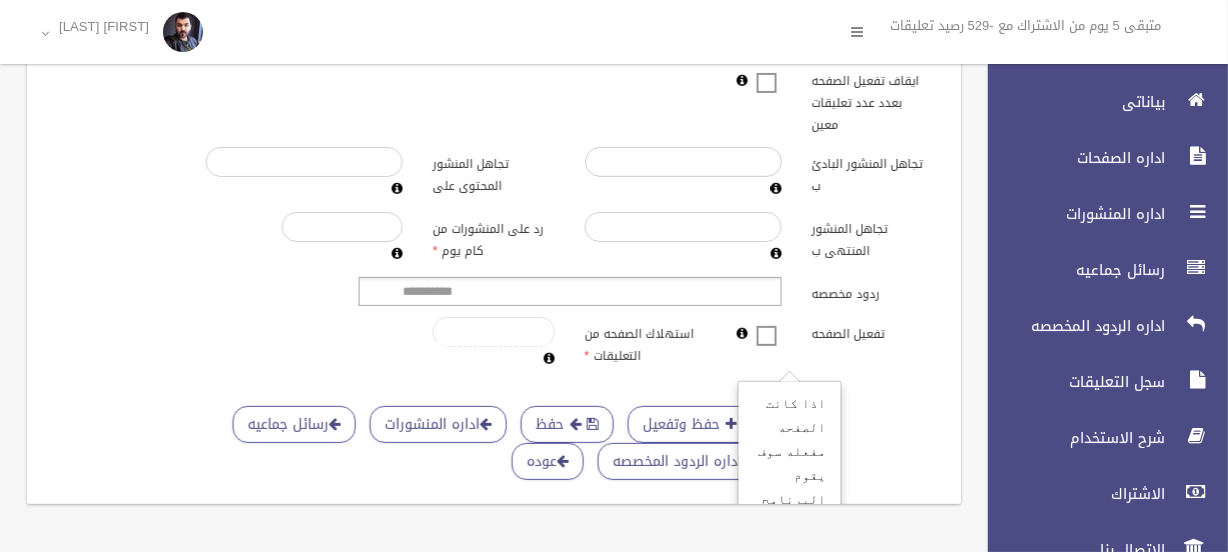 click on "*" at bounding box center (494, 332) 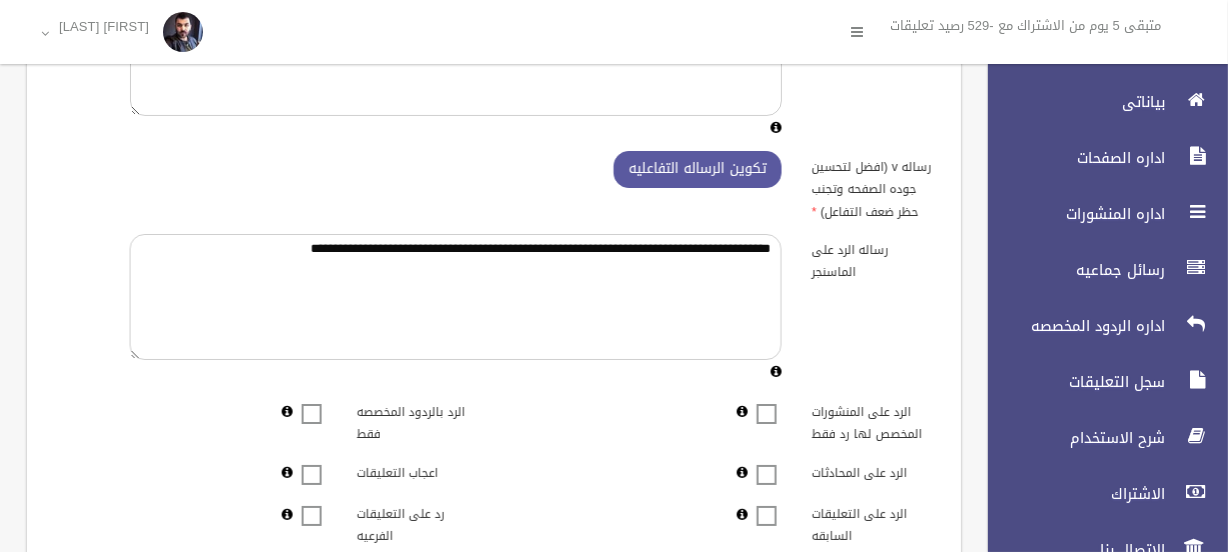 scroll, scrollTop: 0, scrollLeft: 0, axis: both 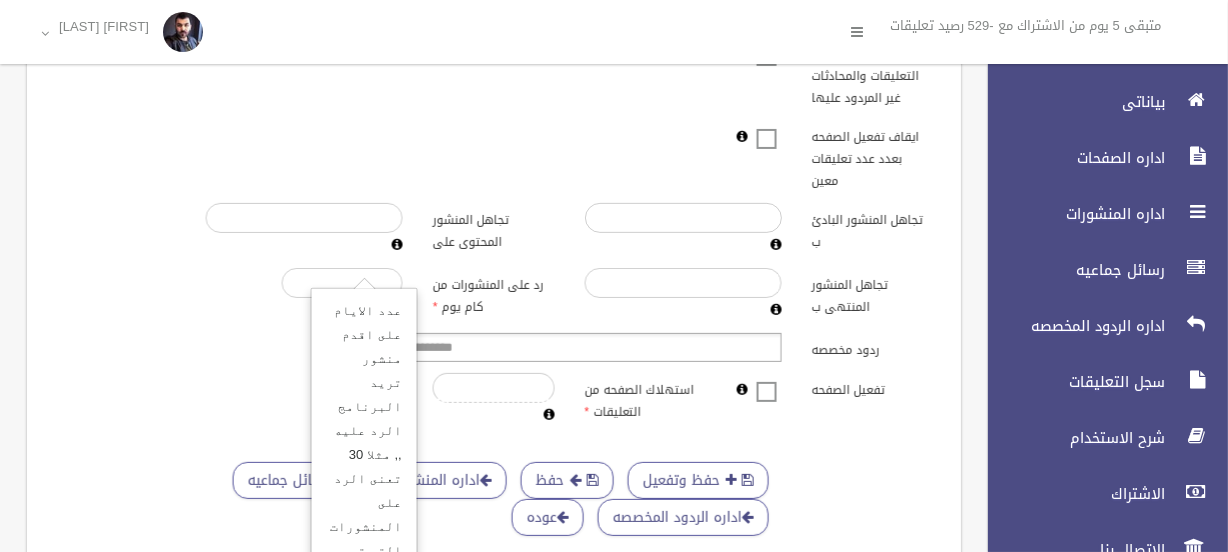 click on "*****
عدد الايام على اقدم منشور تريد البرنامج الرد عليه ,, مثلا 30  تعنى الرد على المنشورات التى تم اضافتها من اليوم وحتى 30 يوم سبقو يمكن تعديل عدد الايام حتى 300 يوم" at bounding box center [343, 295] 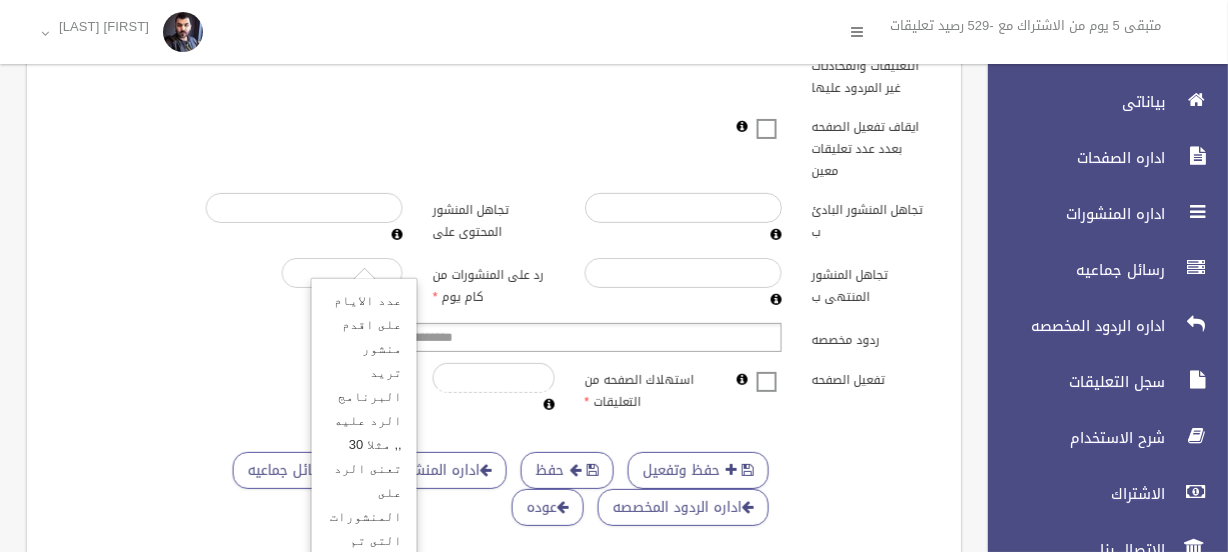 scroll, scrollTop: 13, scrollLeft: 0, axis: vertical 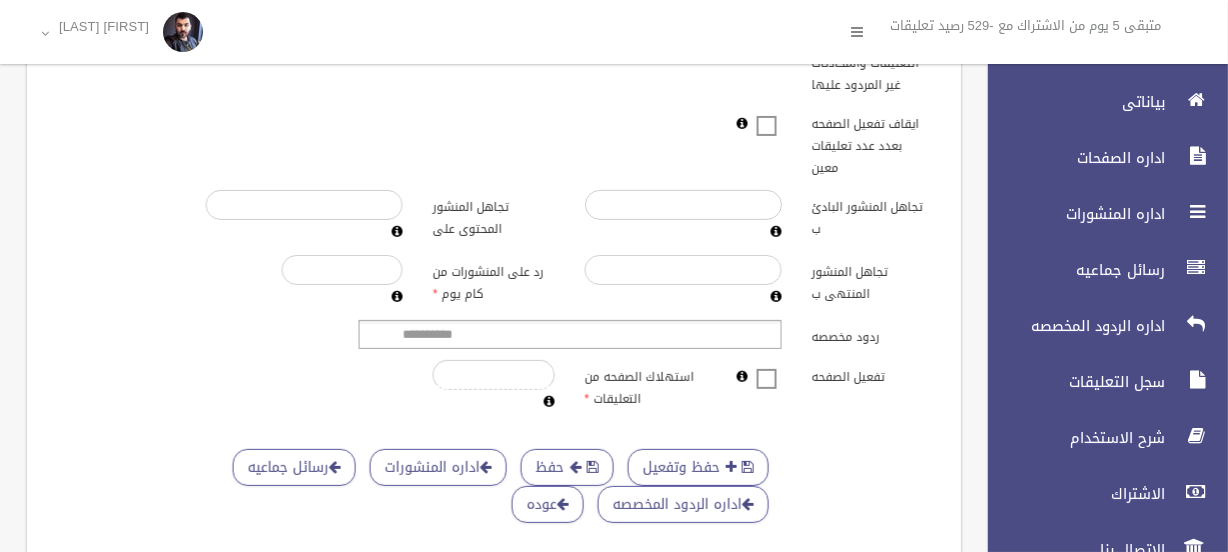 click on "تجاهل المنشور المنتهى ب
رد على المنشورات من كام يوم
*****
عدد الايام على اقدم منشور تريد البرنامج الرد عليه ,, مثلا 30  تعنى الرد على المنشورات التى تم اضافتها من اليوم وحتى 30 يوم سبقو يمكن تعديل عدد الايام حتى 300 يوم" at bounding box center (494, 282) 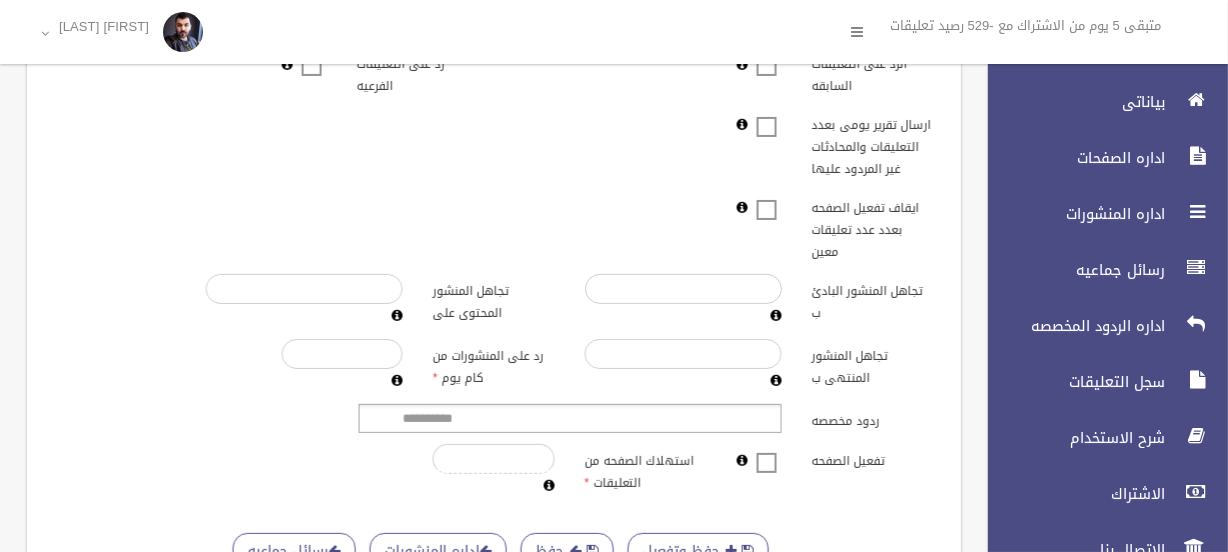scroll, scrollTop: 760, scrollLeft: 0, axis: vertical 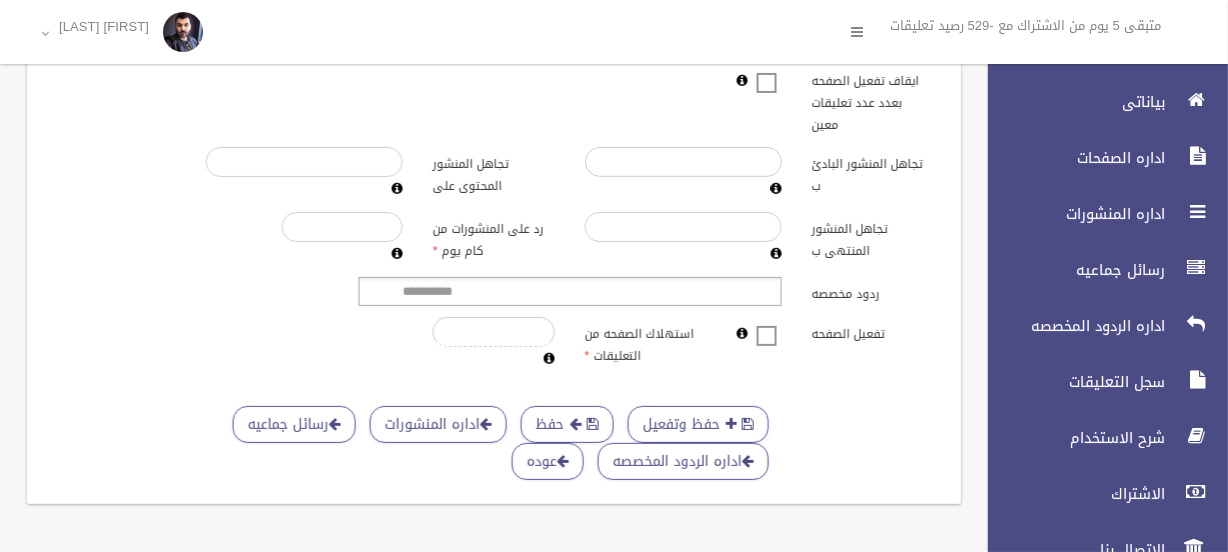 drag, startPoint x: 563, startPoint y: 342, endPoint x: 548, endPoint y: 345, distance: 15.297058 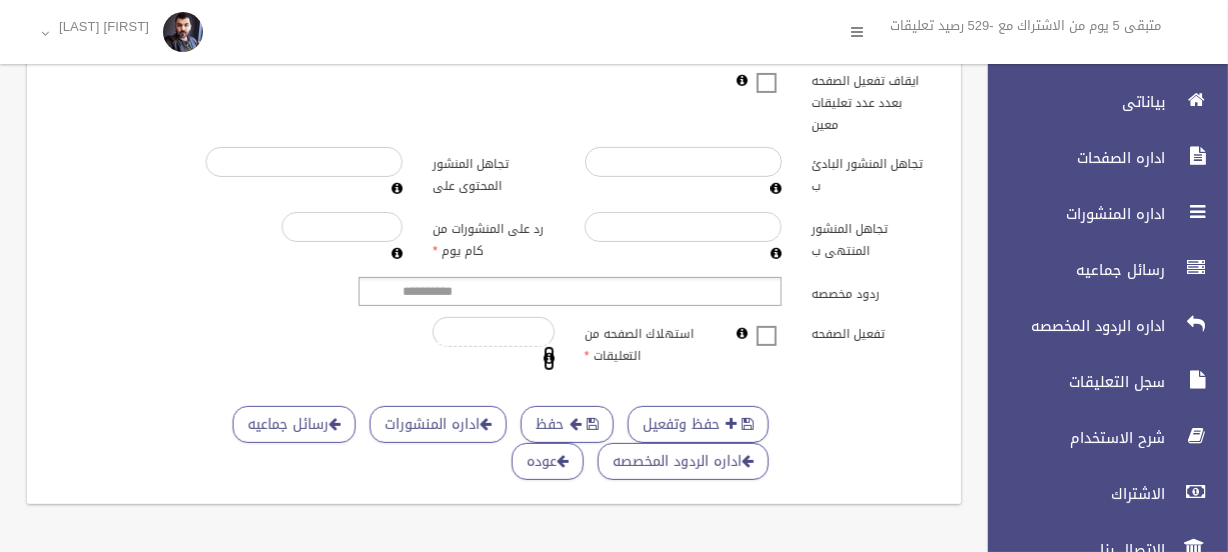 click on "*" at bounding box center (494, 344) 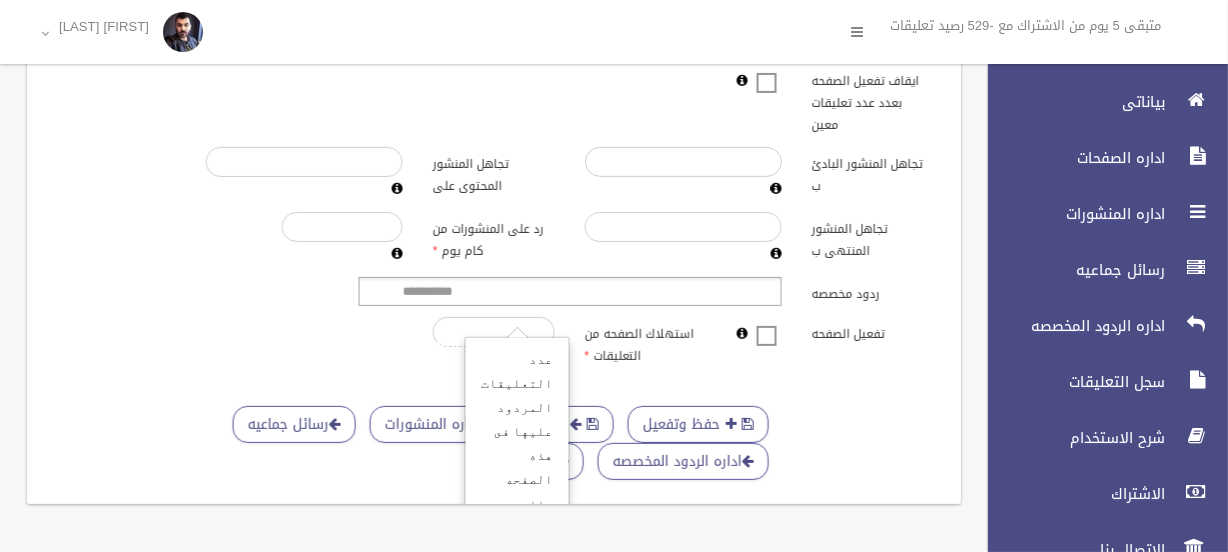 click on "تفعيل الصفحه
استهلاك الصفحه من التعليقات
*
عدد التعليقات المردود عليها فى هذه الصفحه منذ بدء الاشتراك الحالى" at bounding box center (494, 344) 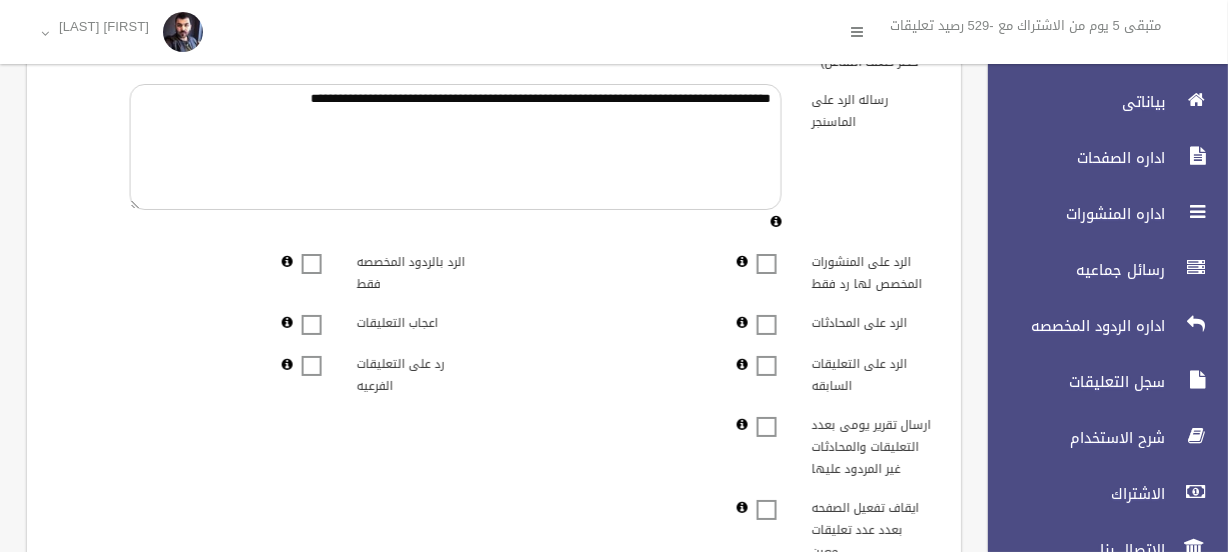 scroll, scrollTop: 363, scrollLeft: 0, axis: vertical 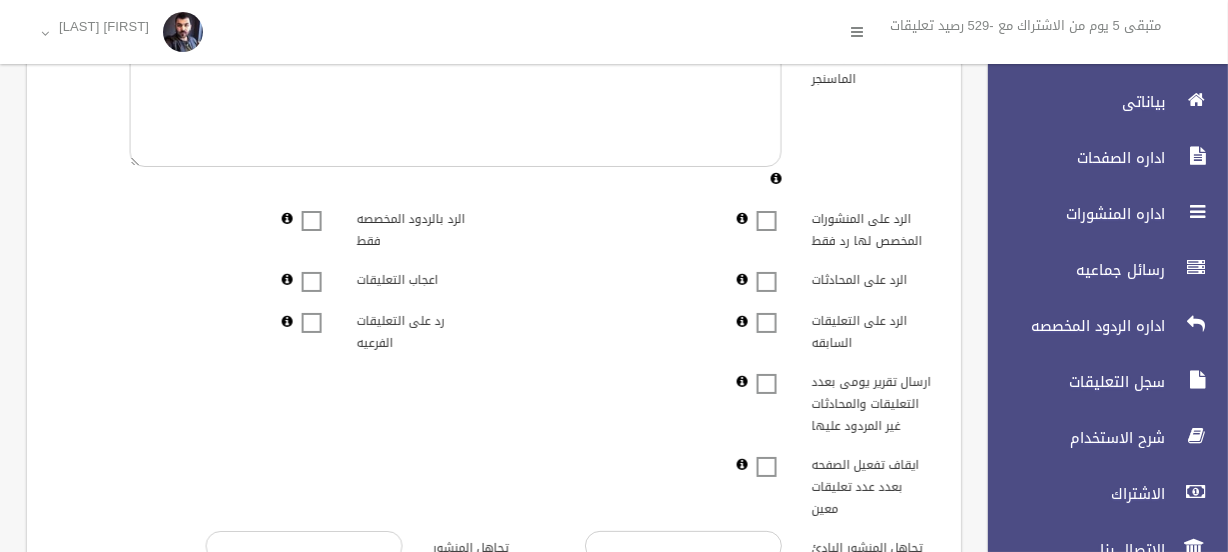 click at bounding box center [767, 208] 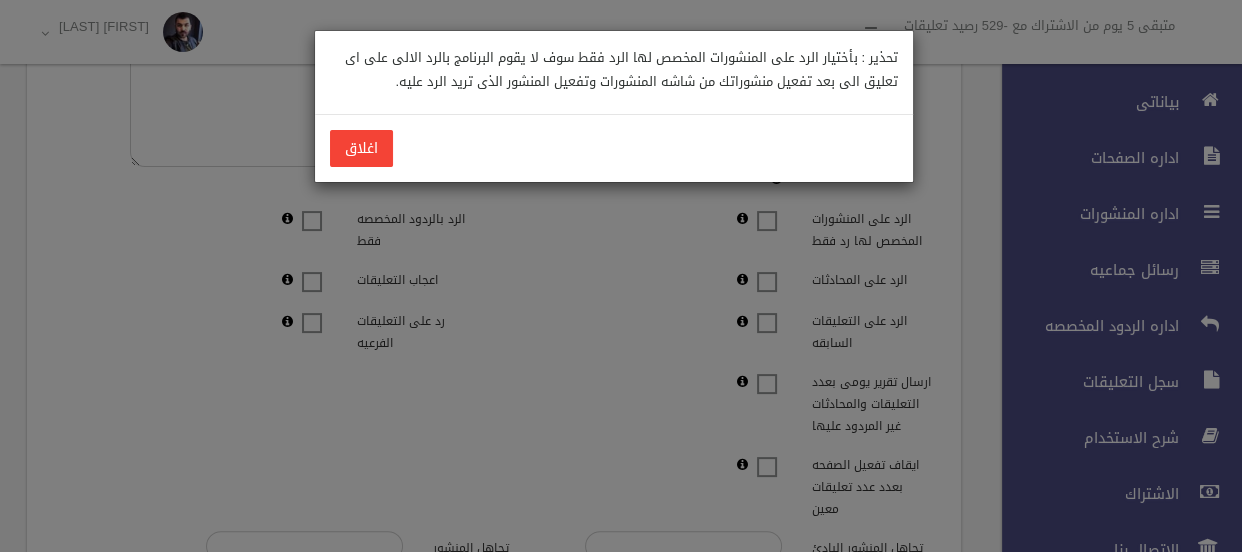 click at bounding box center [621, 276] 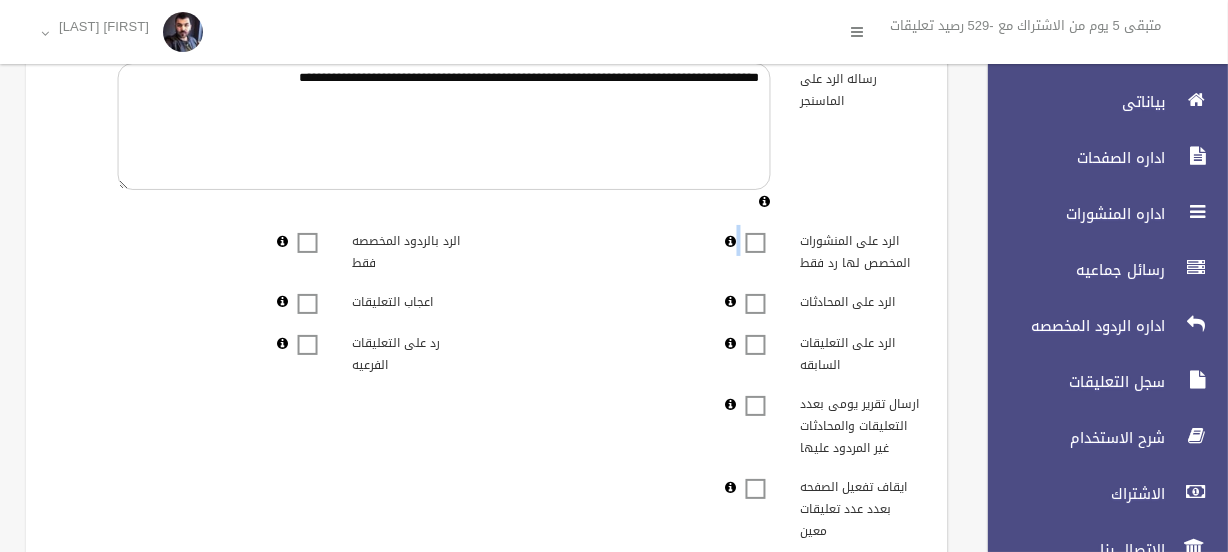 click at bounding box center (756, 230) 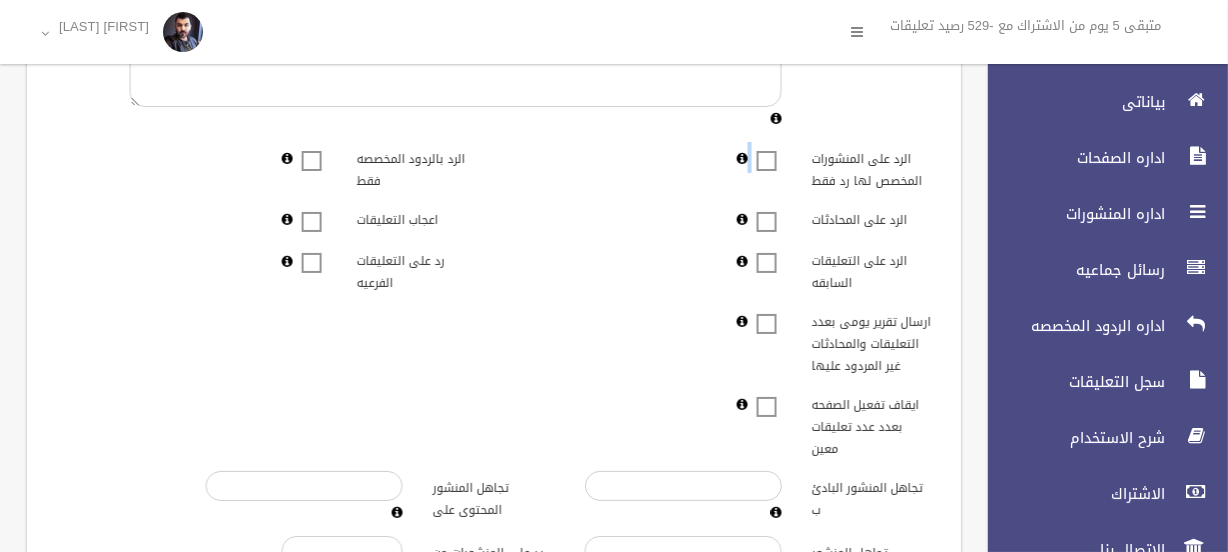 scroll, scrollTop: 454, scrollLeft: 0, axis: vertical 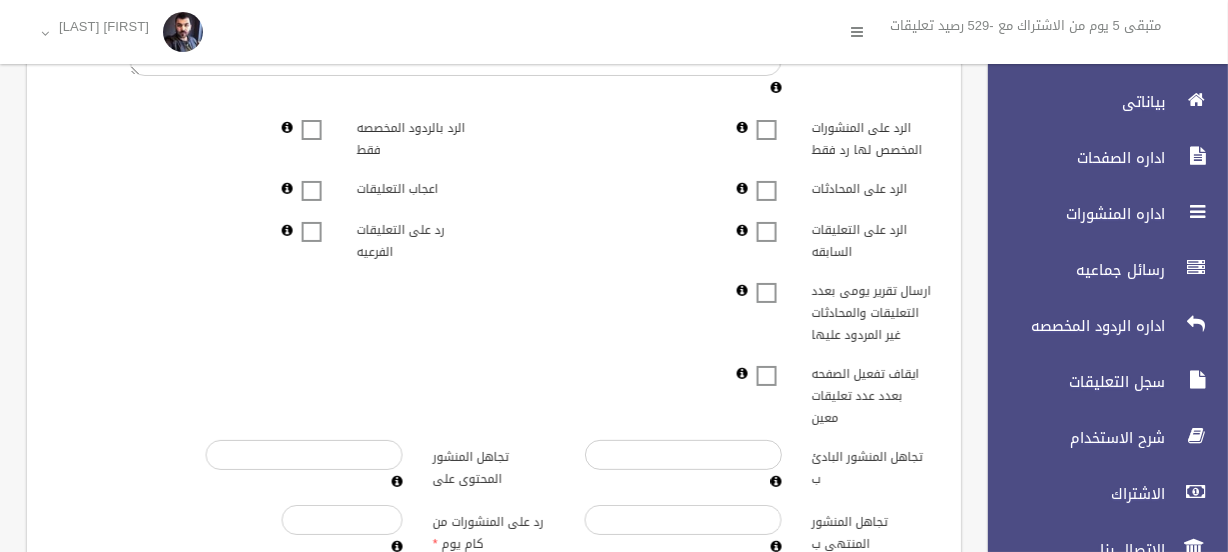 click at bounding box center [767, 178] 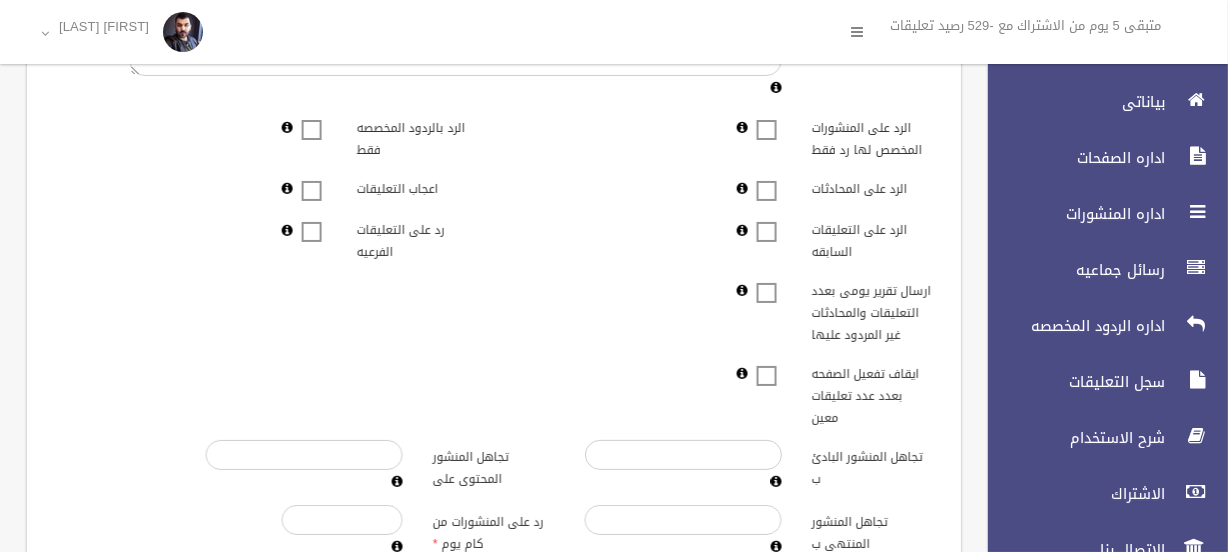 click at bounding box center (767, 219) 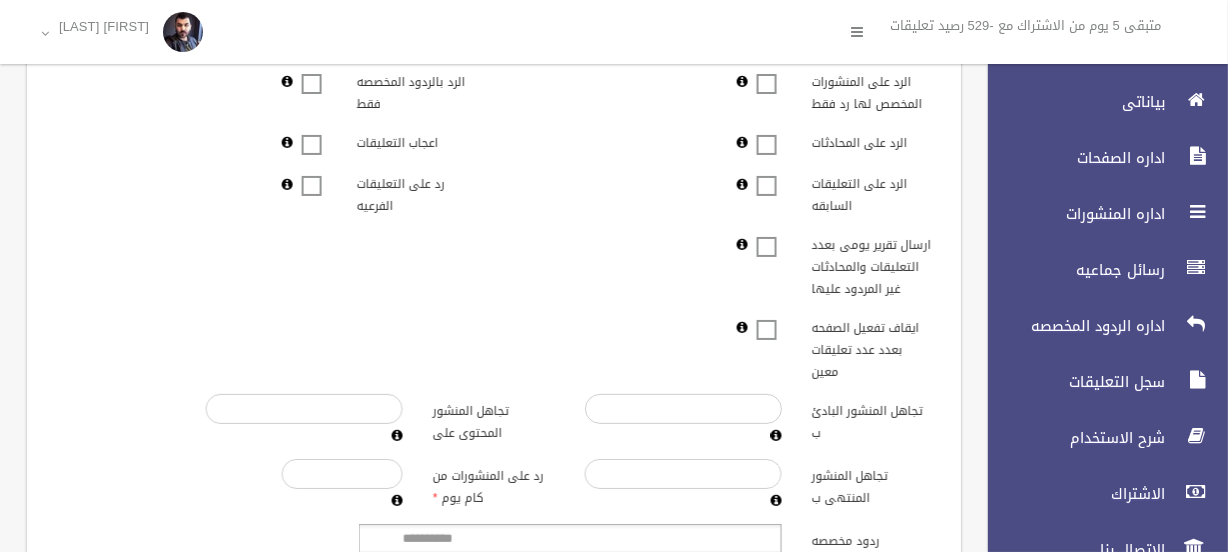 scroll, scrollTop: 545, scrollLeft: 0, axis: vertical 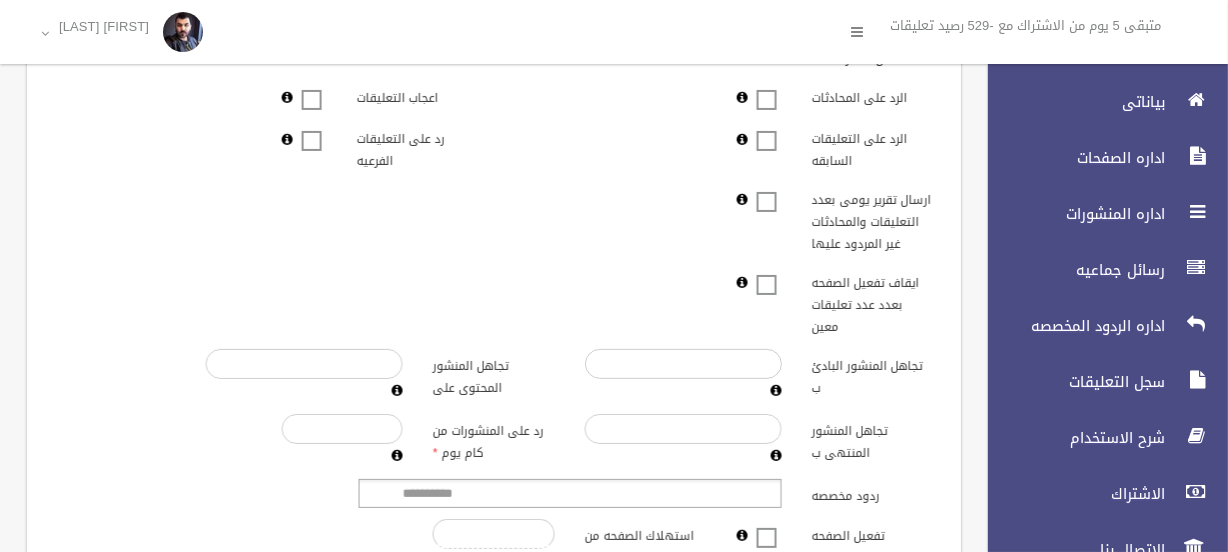drag, startPoint x: 757, startPoint y: 232, endPoint x: 670, endPoint y: 272, distance: 95.7549 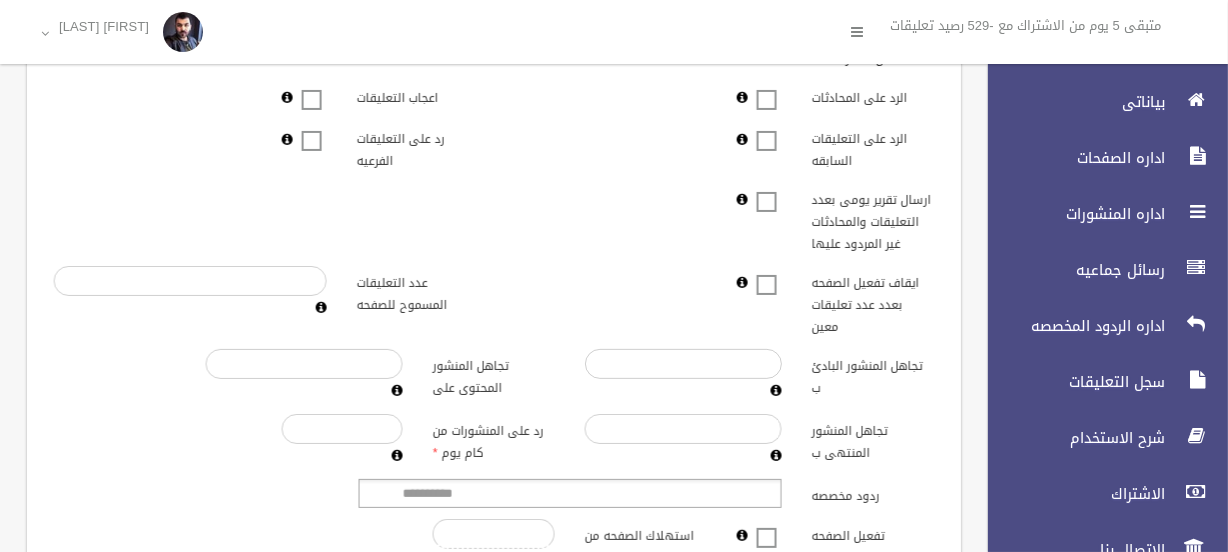 click on "ايقاف تفعيل الصفحه بعدد عدد تعليقات معين" at bounding box center (873, 302) 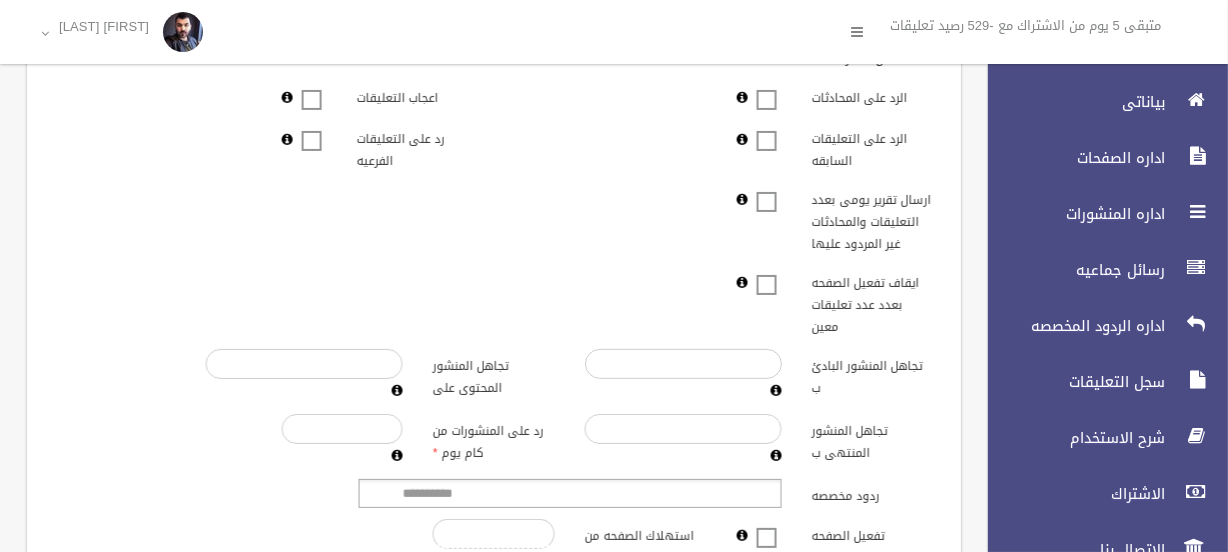drag, startPoint x: 880, startPoint y: 312, endPoint x: 868, endPoint y: 308, distance: 12.649111 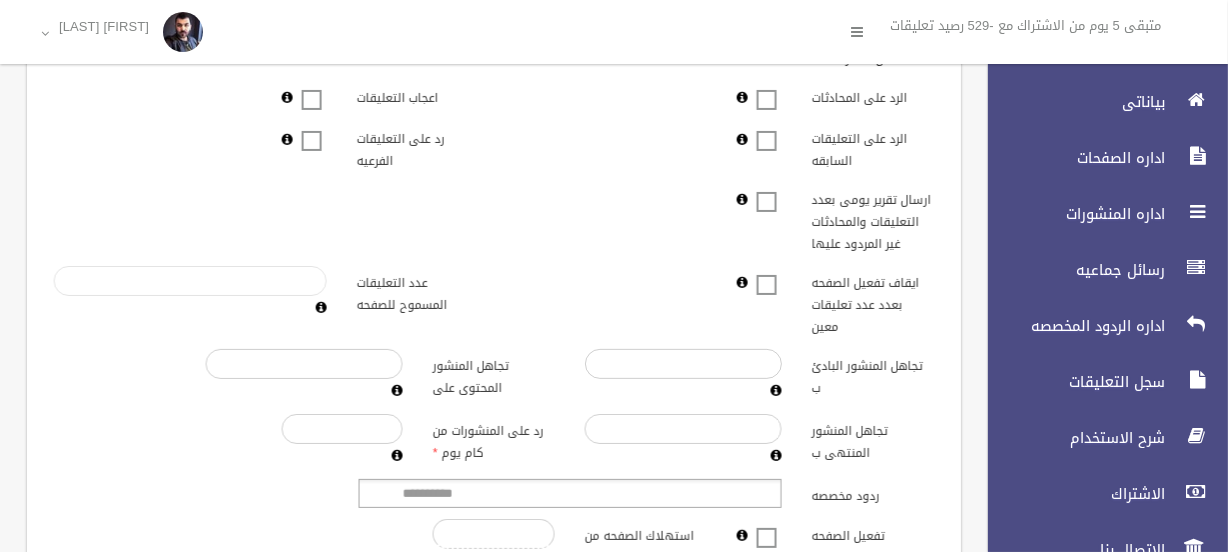 click on "عدد التعليقات المسموح للصفحه" at bounding box center (190, 281) 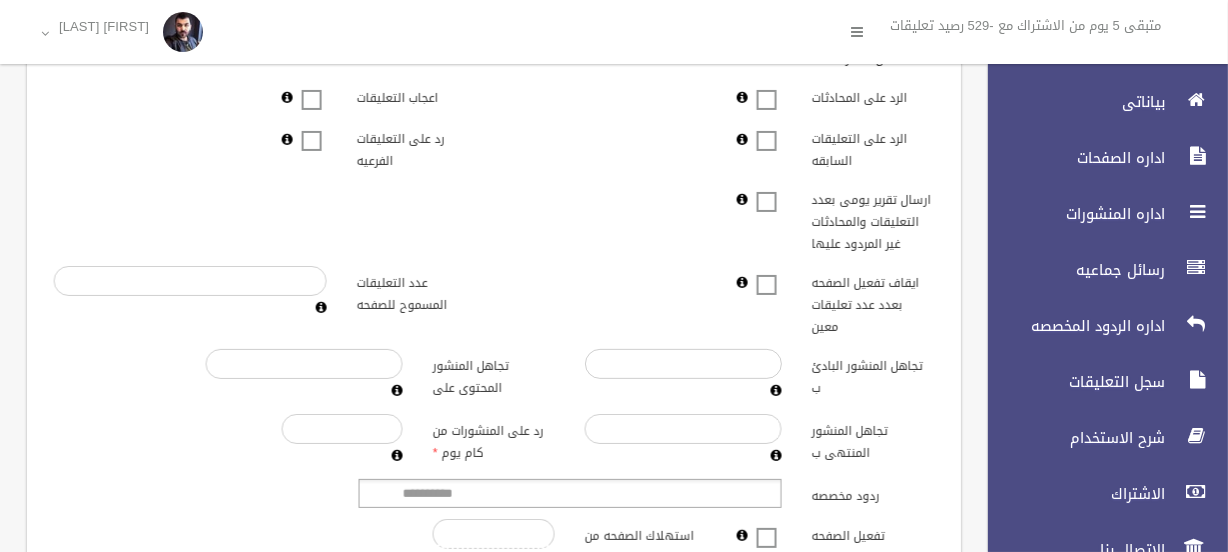 click at bounding box center [190, 293] 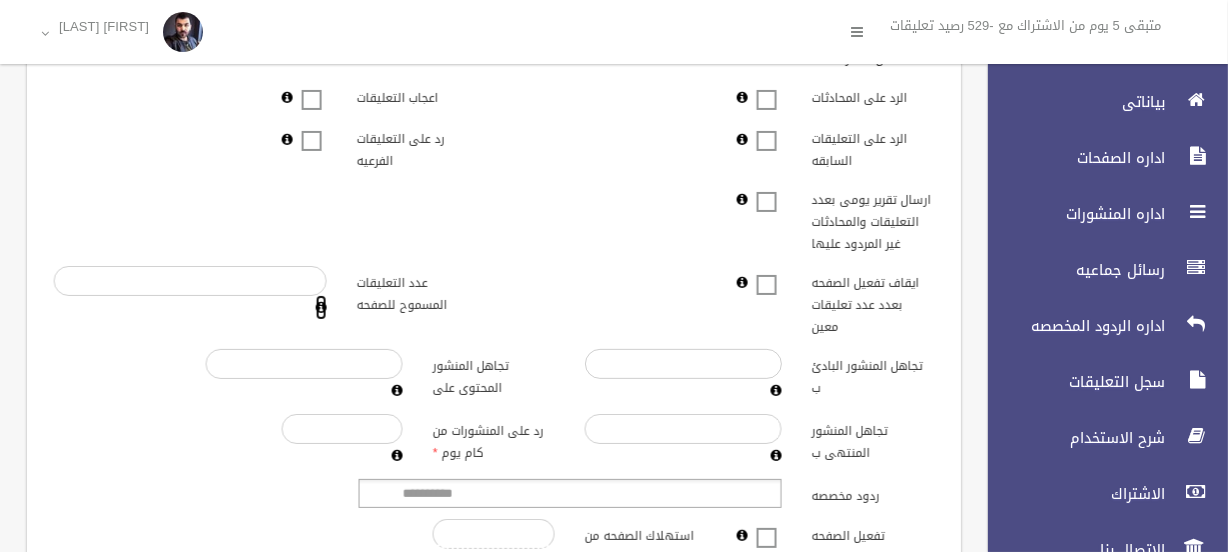 click at bounding box center (321, 307) 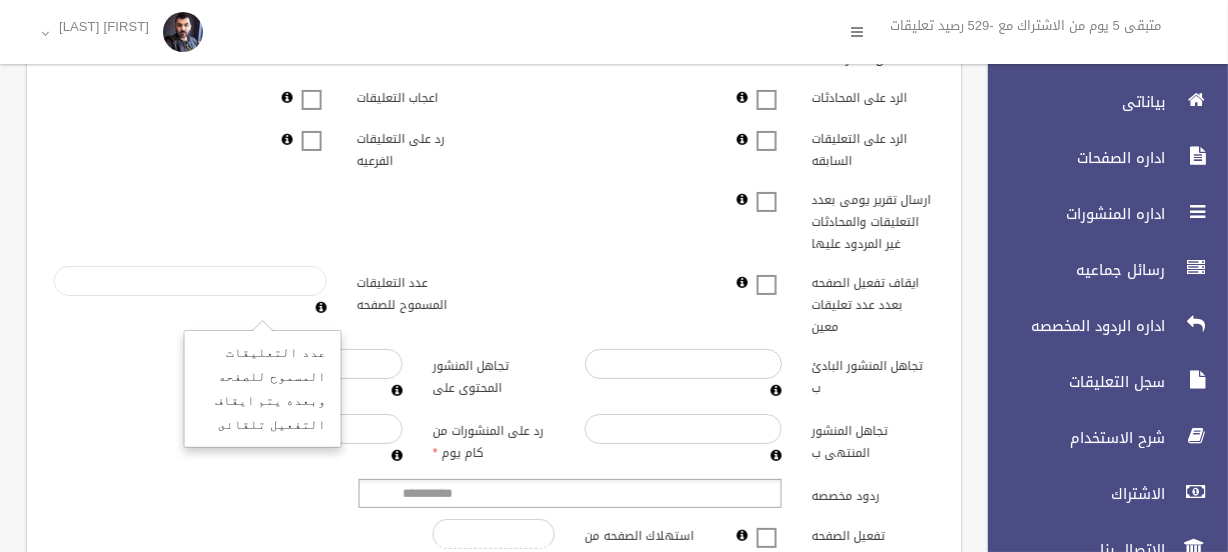 click on "عدد التعليقات المسموح للصفحه" at bounding box center [190, 281] 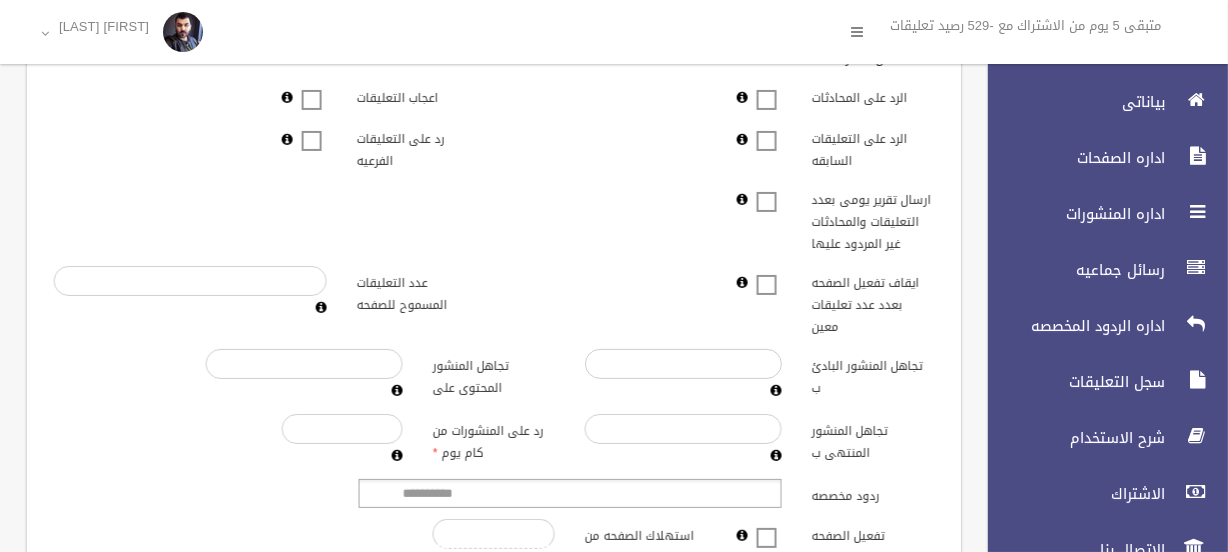 click at bounding box center [190, 293] 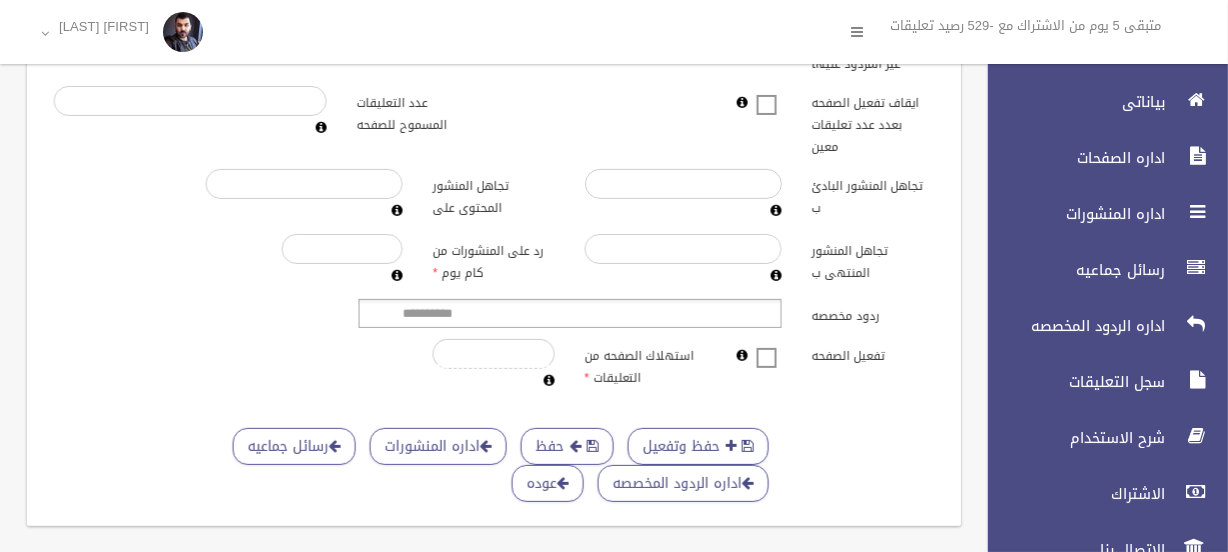 scroll, scrollTop: 727, scrollLeft: 0, axis: vertical 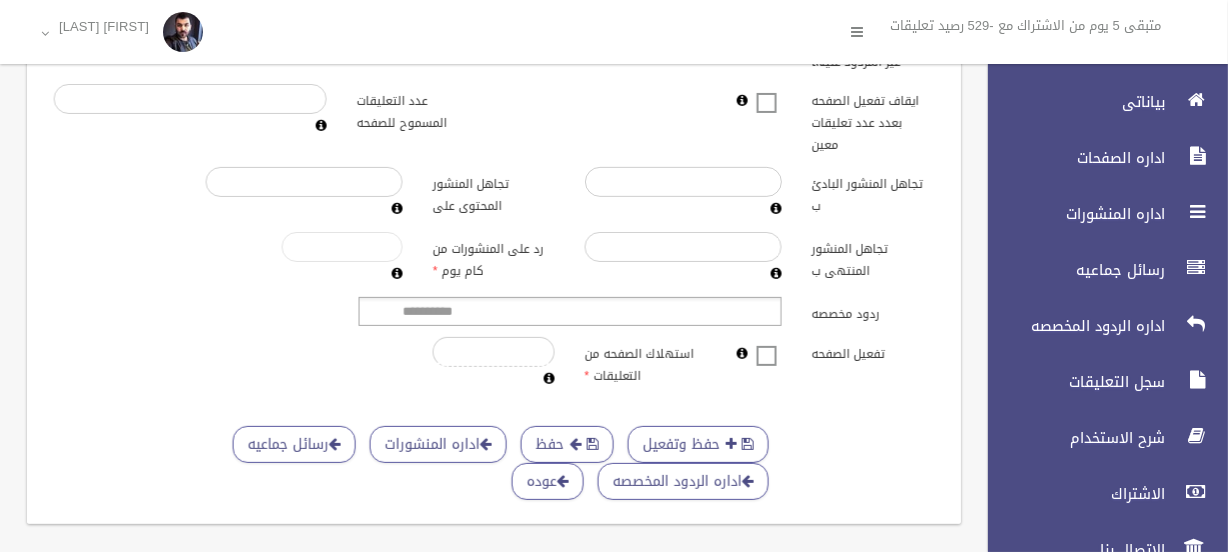 click on "*****" at bounding box center [343, 247] 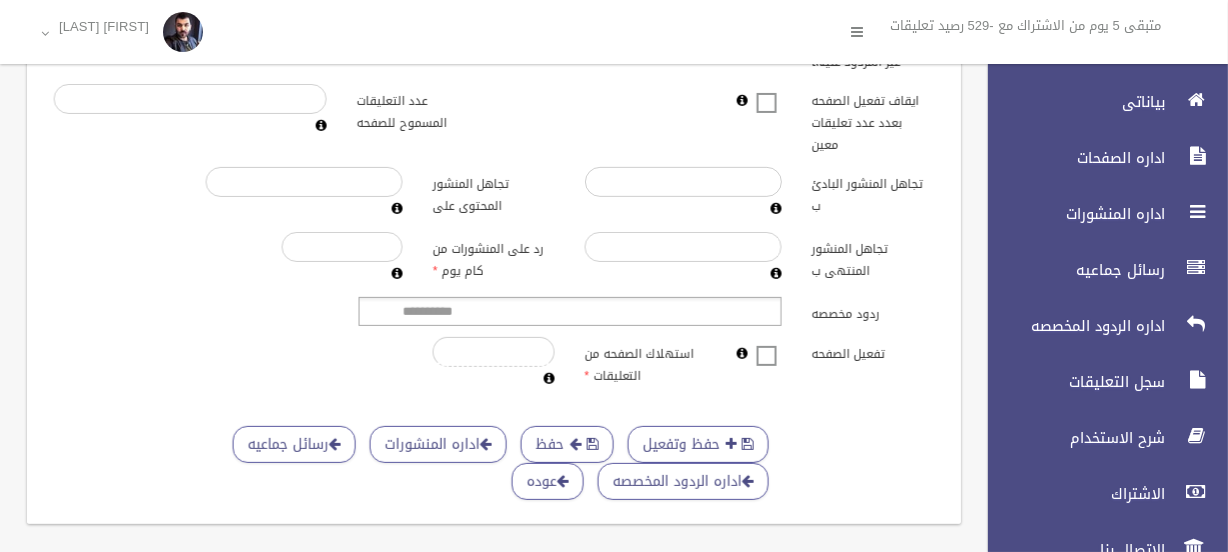 click on "*****" at bounding box center (343, 259) 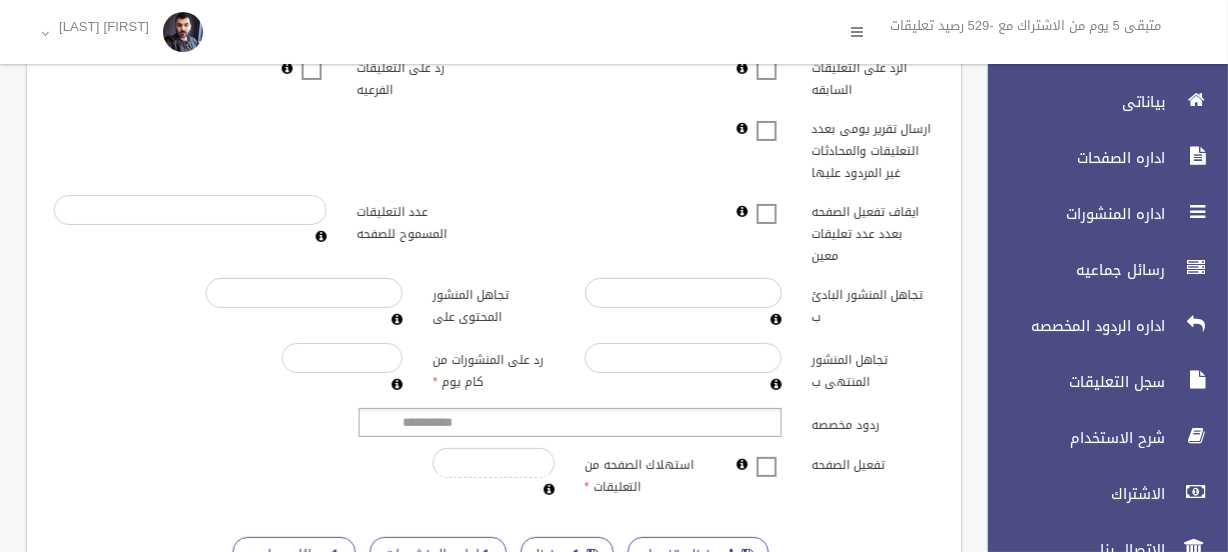scroll, scrollTop: 636, scrollLeft: 0, axis: vertical 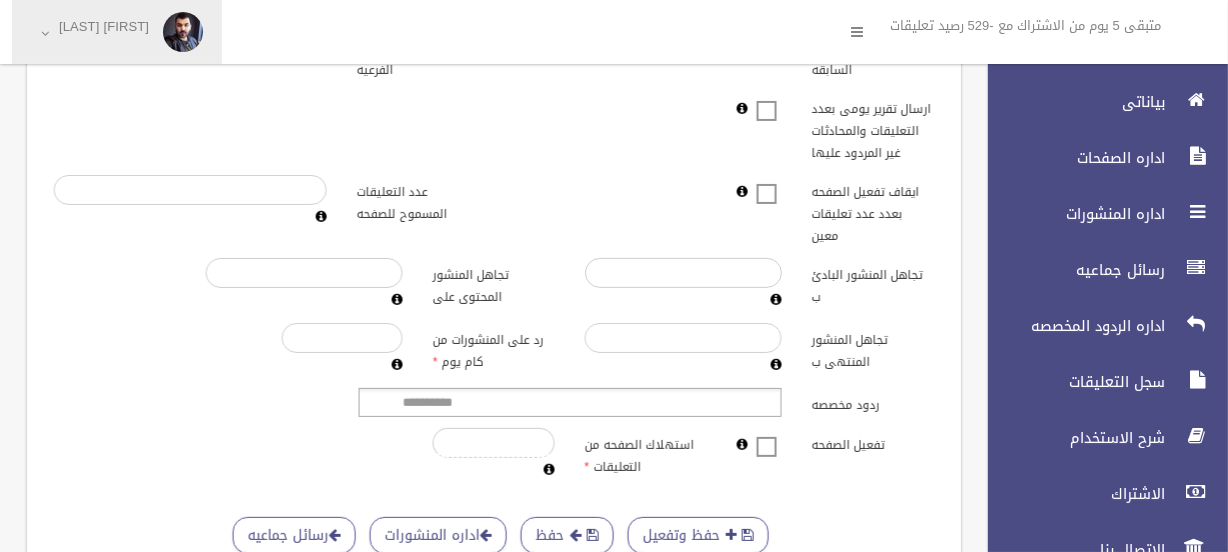 click on "[FIRST] [LAST] [LAST]" at bounding box center [117, 32] 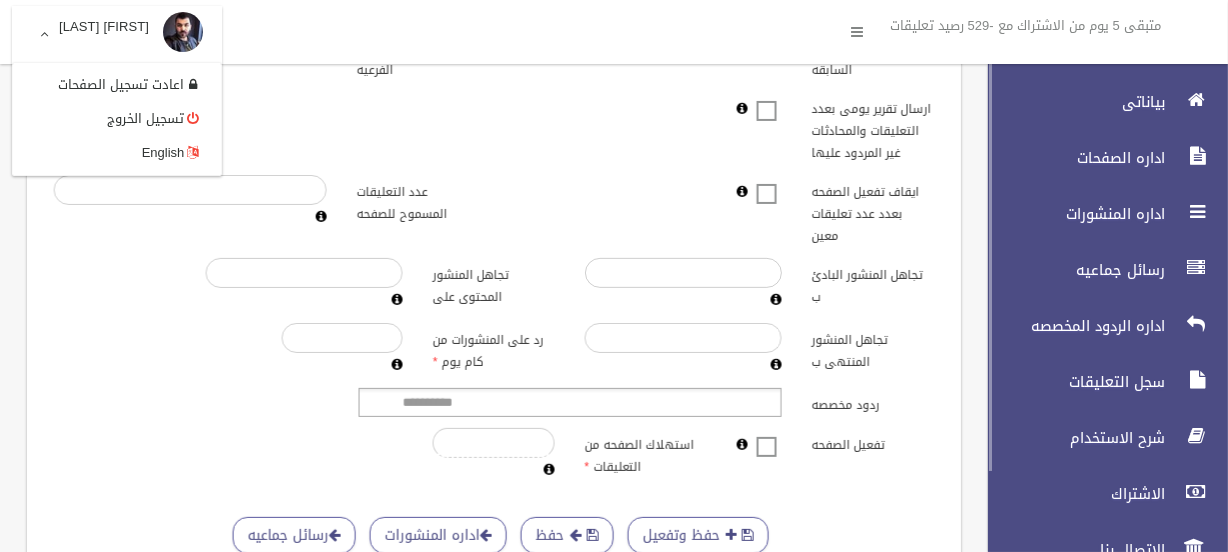 click on "بياناتى
اداره الصفحات
اداره المنشورات
رسائل جماعيه
اداره الردود المخصصه" at bounding box center [1099, 349] 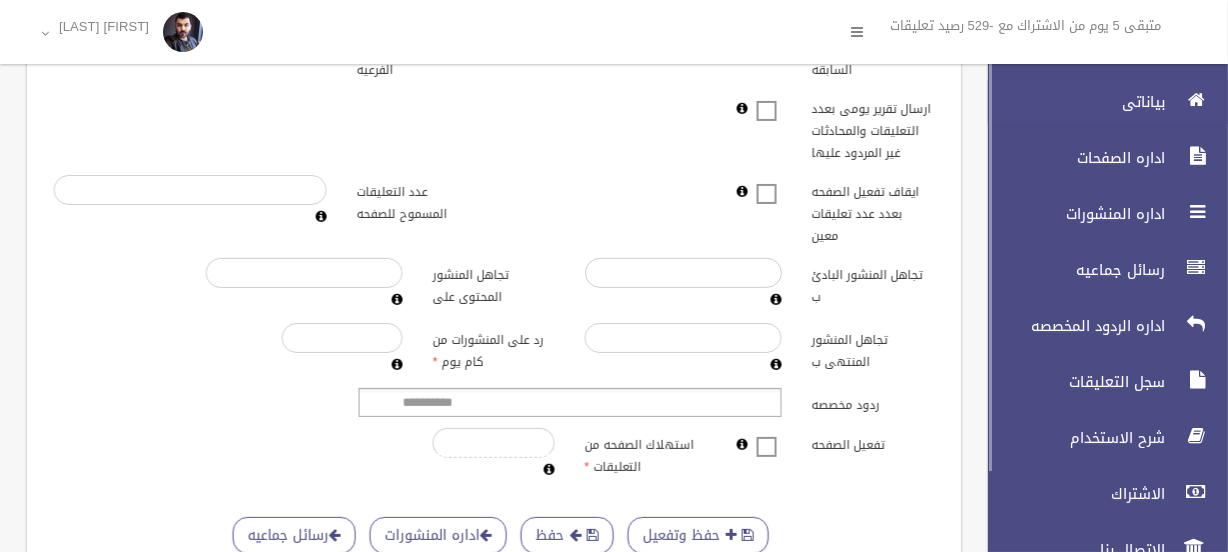 click on "بياناتى" at bounding box center (1071, 102) 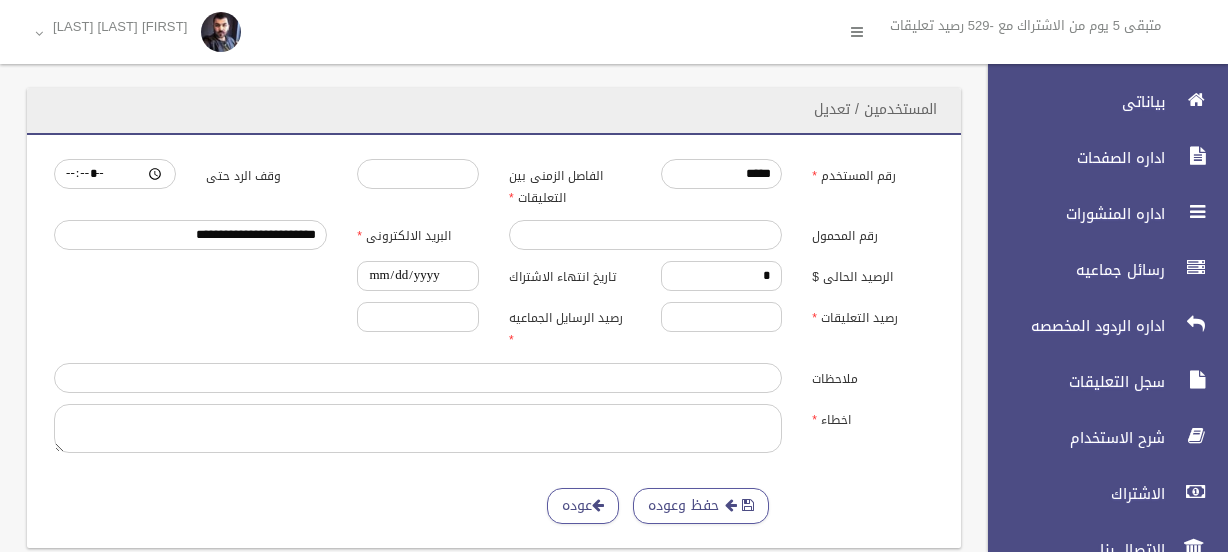 scroll, scrollTop: 0, scrollLeft: 0, axis: both 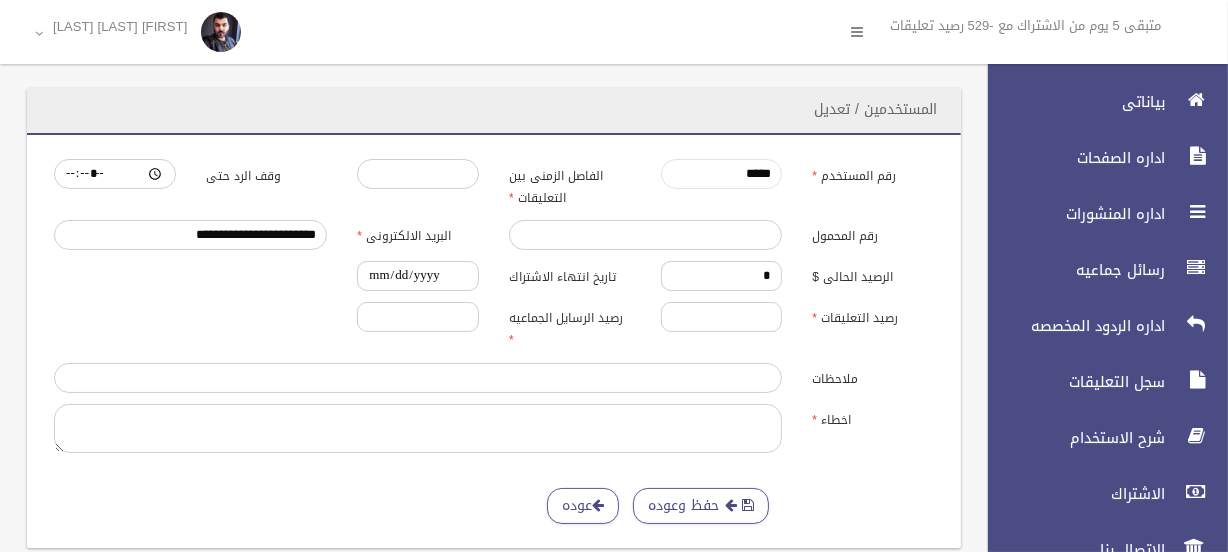 drag, startPoint x: 704, startPoint y: 173, endPoint x: 735, endPoint y: 169, distance: 31.257 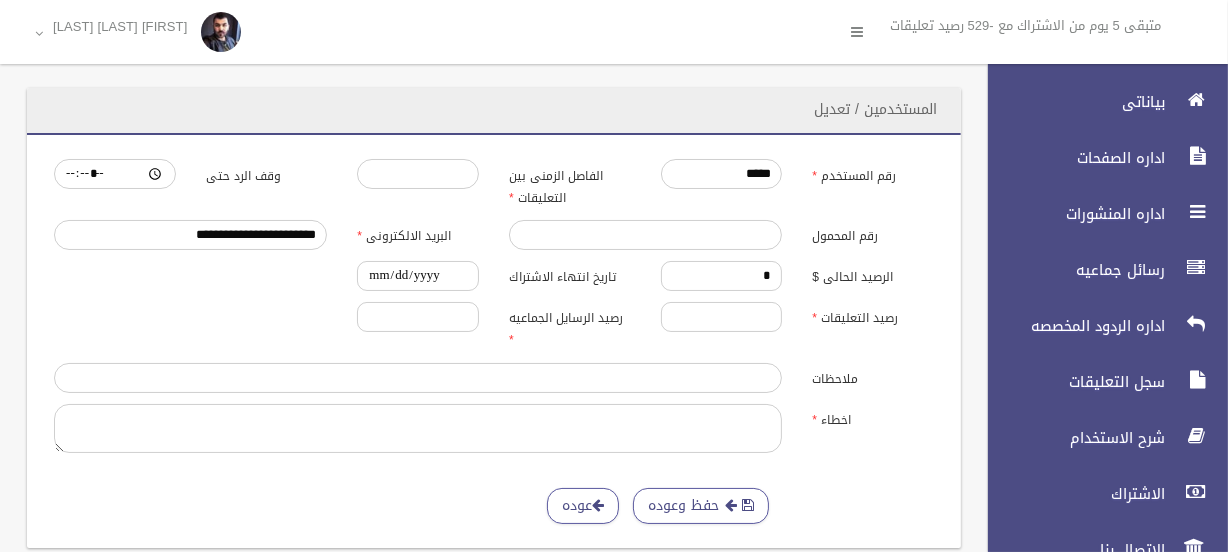 click on "**********" at bounding box center [494, 341] 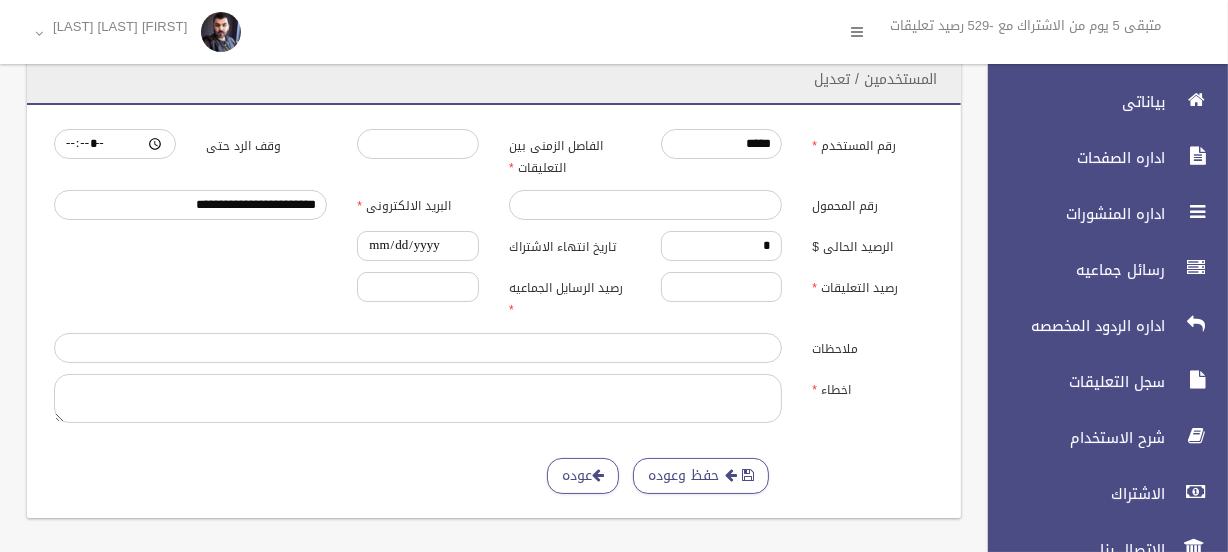 scroll, scrollTop: 43, scrollLeft: 0, axis: vertical 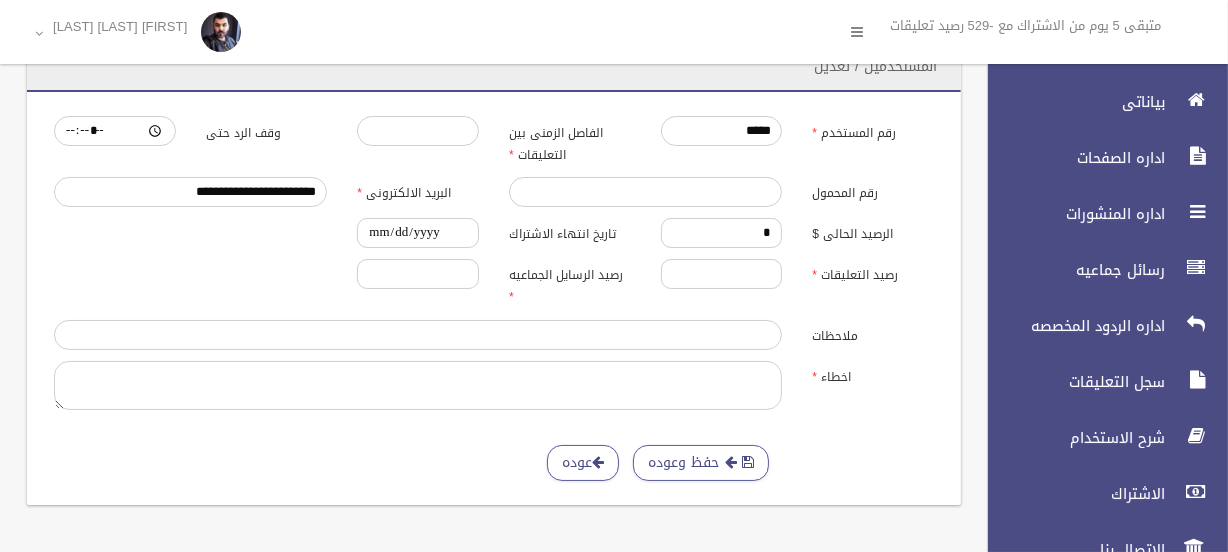 click on "رصيد التعليقات
****
رصيد الرسايل الجماعيه
*" at bounding box center (494, 284) 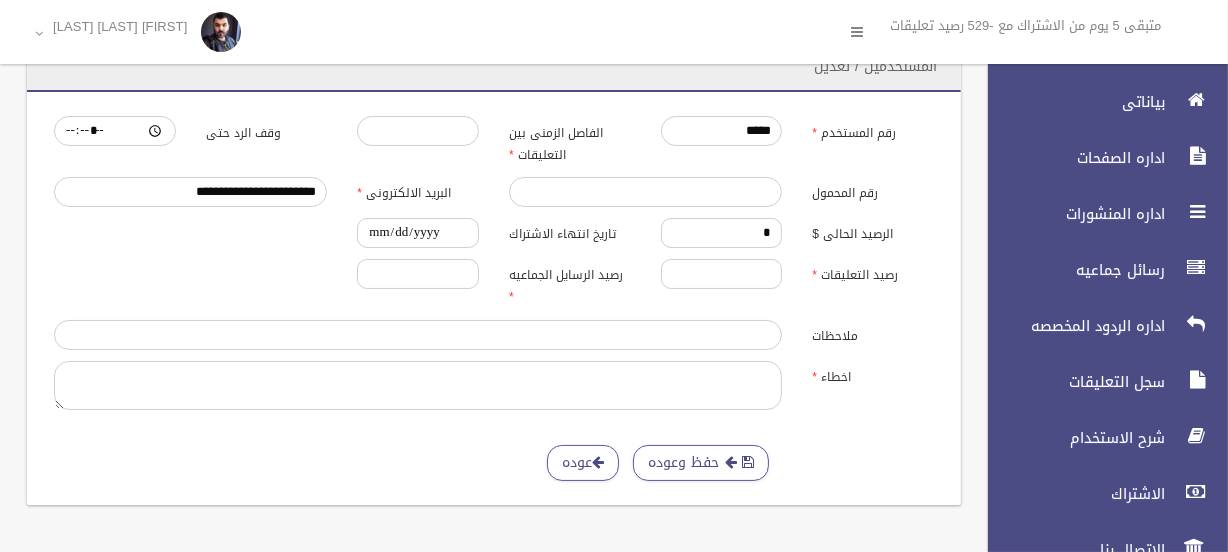 click on "رصيد الرسايل الجماعيه" at bounding box center [570, 284] 